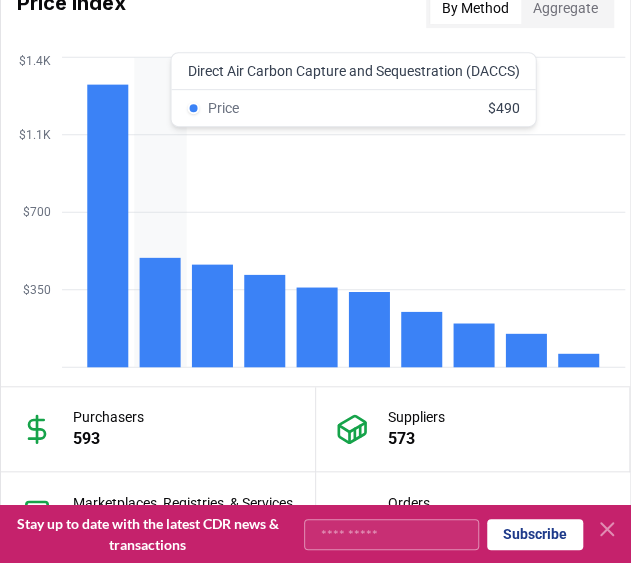 scroll, scrollTop: 2070, scrollLeft: 0, axis: vertical 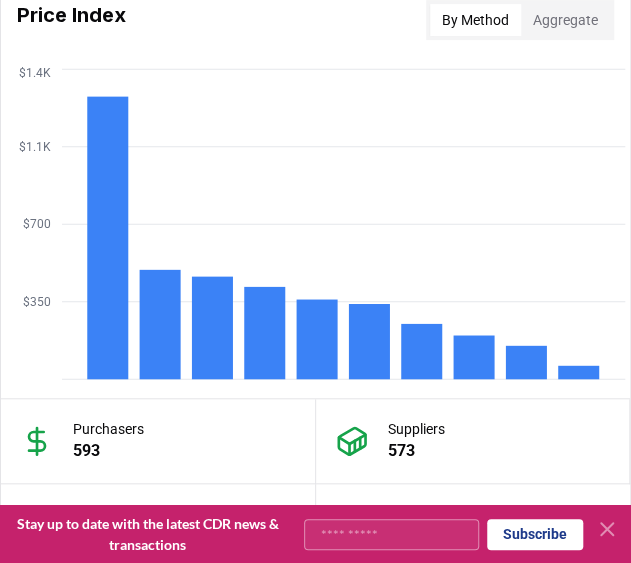 click on "Aggregate" at bounding box center [565, 20] 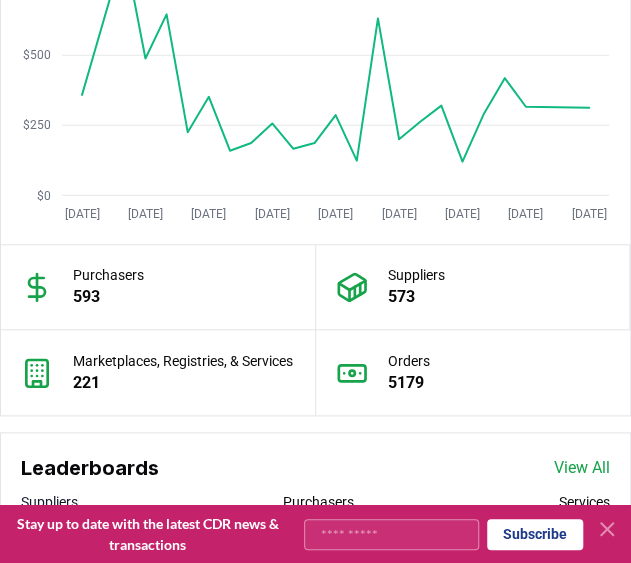 scroll, scrollTop: 2227, scrollLeft: 0, axis: vertical 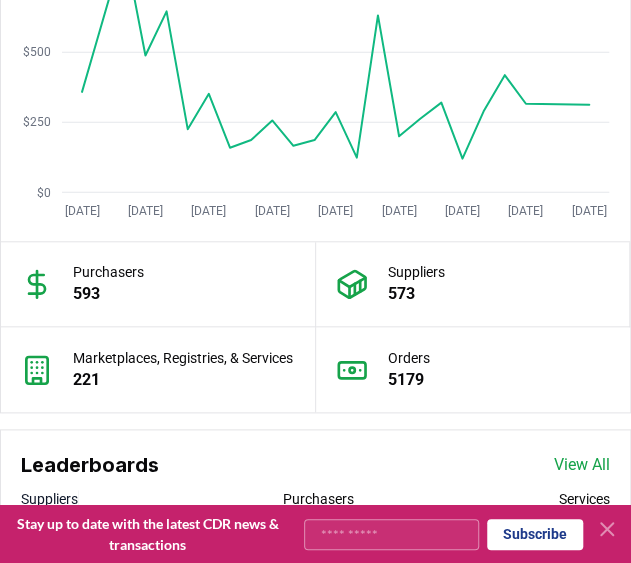 click on "By Method" at bounding box center (475, -137) 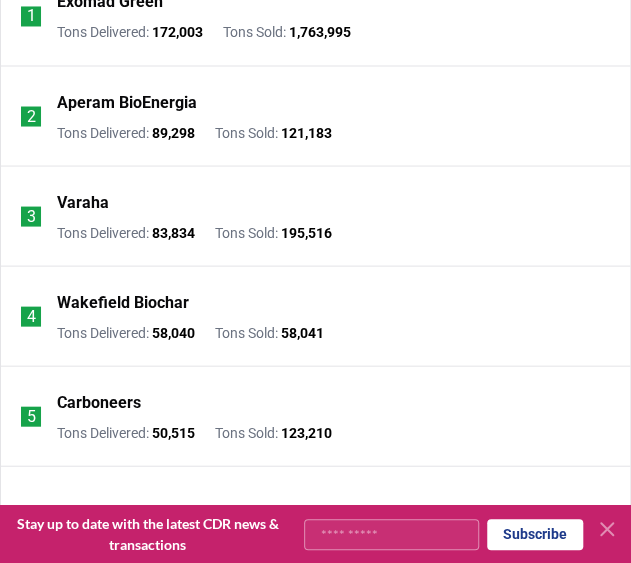 scroll, scrollTop: 2773, scrollLeft: 0, axis: vertical 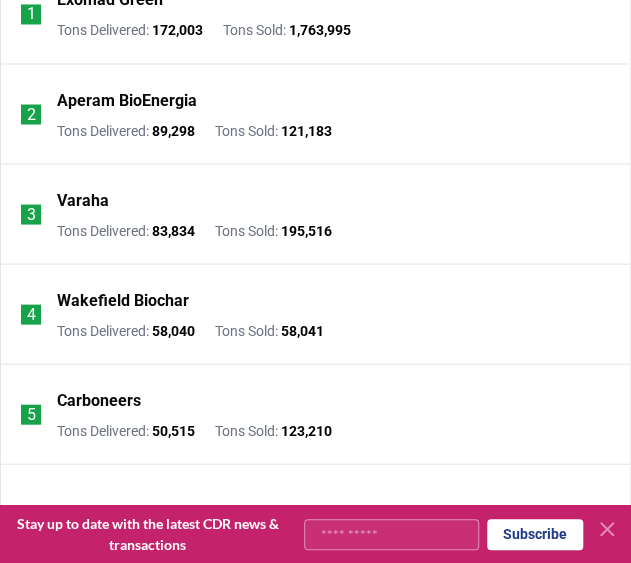 click on "Purchasers" at bounding box center [318, -47] 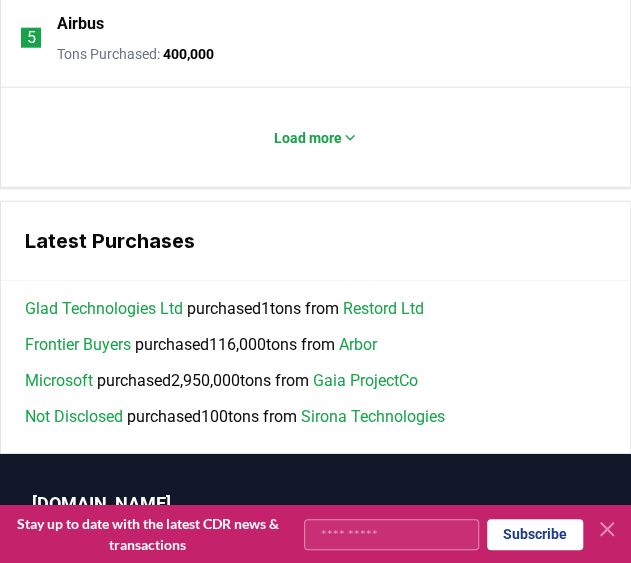 scroll, scrollTop: 3154, scrollLeft: 0, axis: vertical 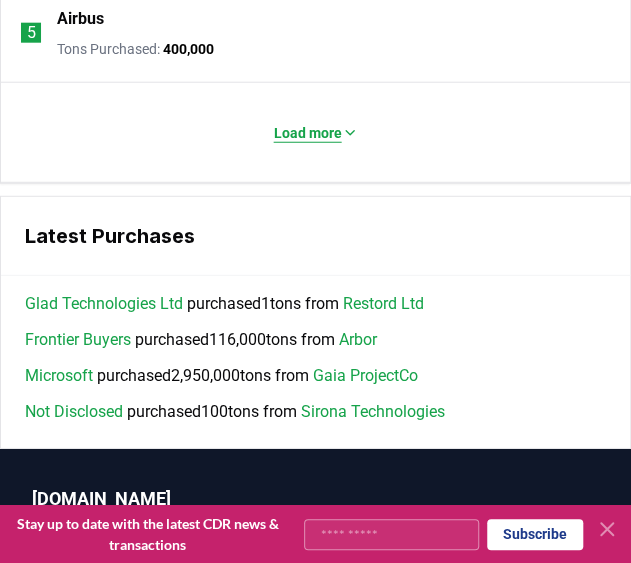 click on "Load more" at bounding box center (308, 133) 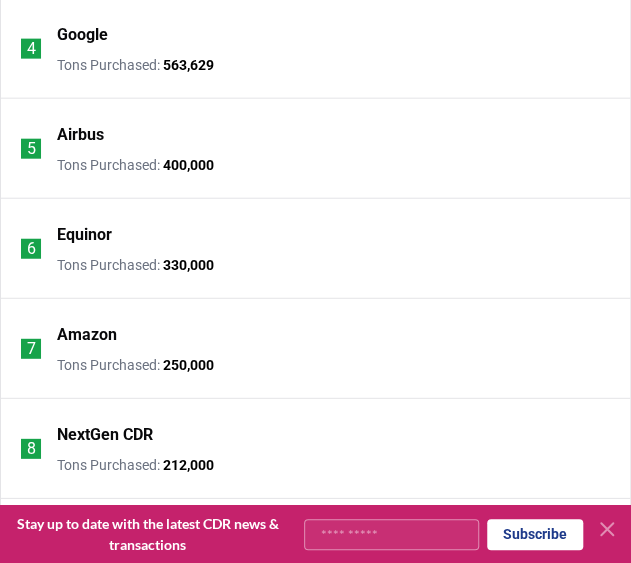scroll, scrollTop: 2641, scrollLeft: 0, axis: vertical 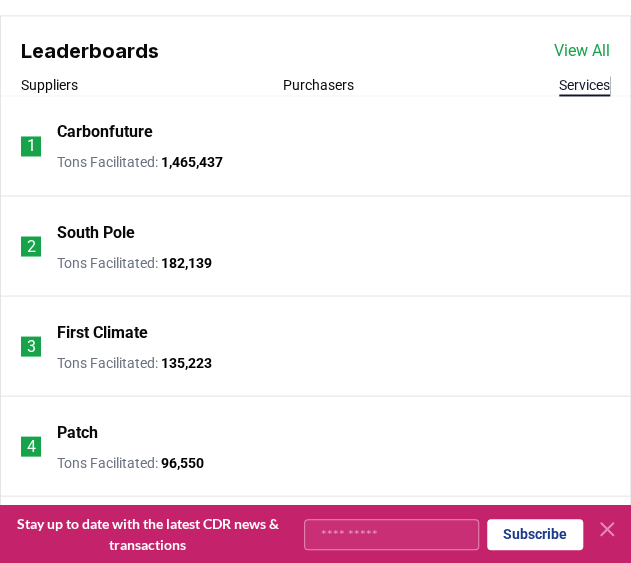 click on "Services" at bounding box center (584, 85) 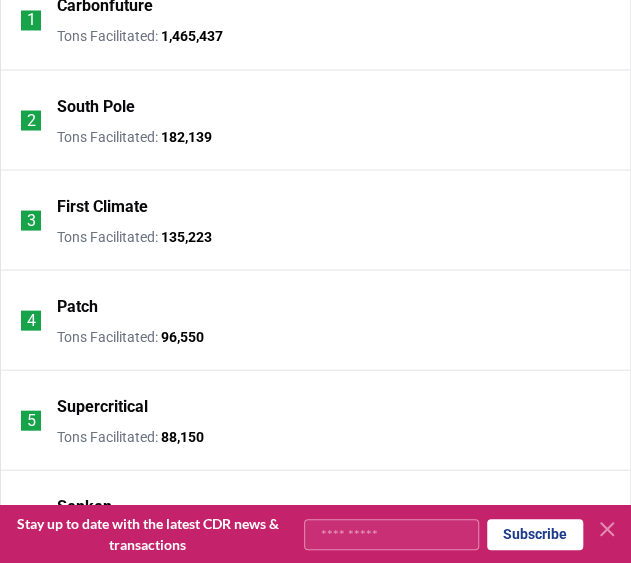 scroll, scrollTop: 2766, scrollLeft: 0, axis: vertical 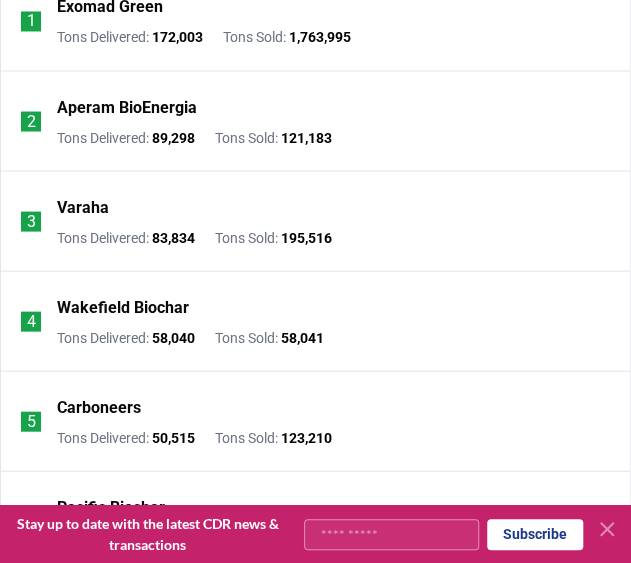 click on "Suppliers" at bounding box center (49, -40) 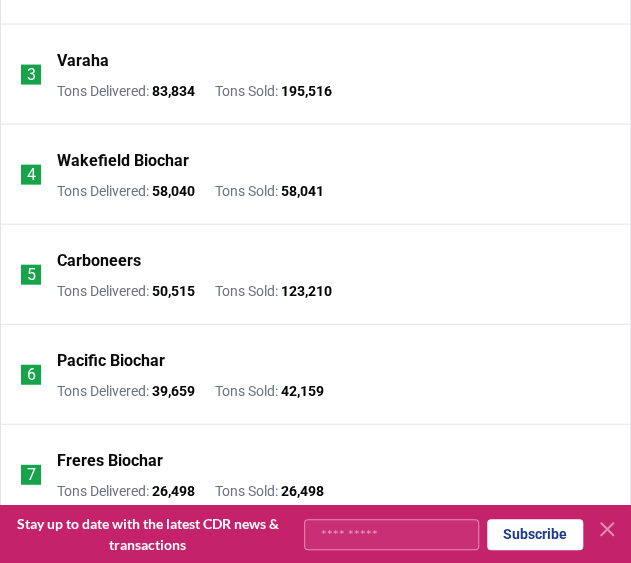 scroll, scrollTop: 2915, scrollLeft: 0, axis: vertical 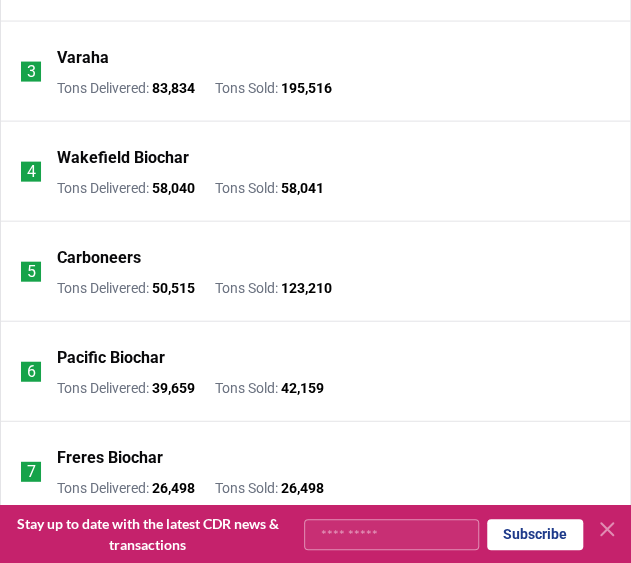 click on "Varaha" at bounding box center [83, 58] 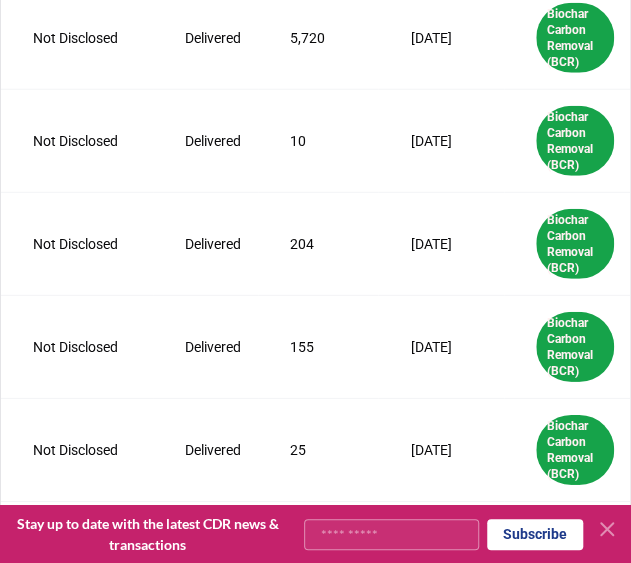scroll, scrollTop: 1290, scrollLeft: 0, axis: vertical 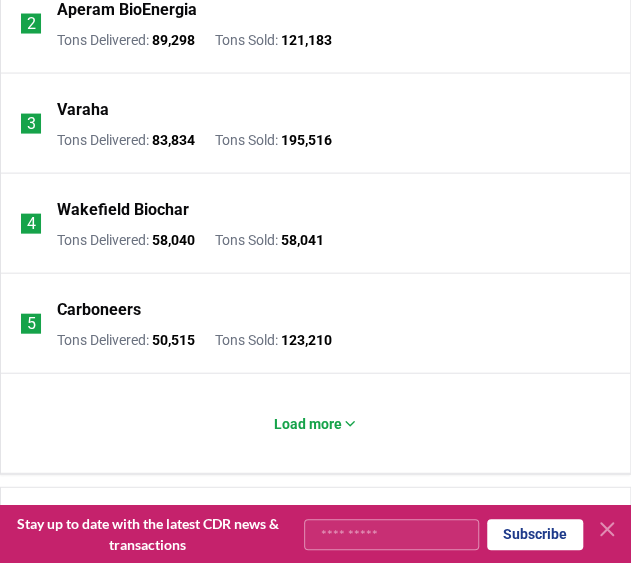 click on "Exomad Green" at bounding box center (110, -90) 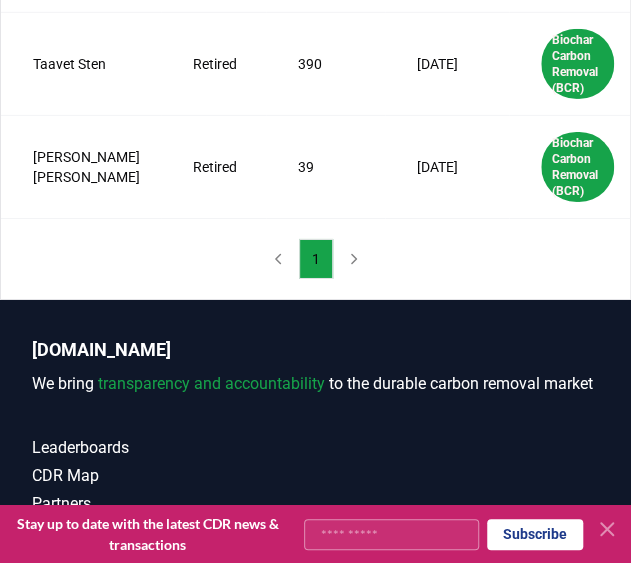 scroll, scrollTop: 1573, scrollLeft: 0, axis: vertical 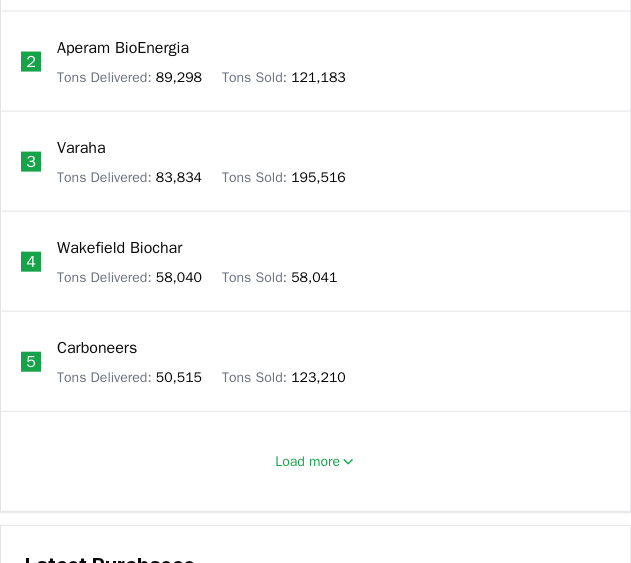 click on "Aperam BioEnergia" at bounding box center (123, 48) 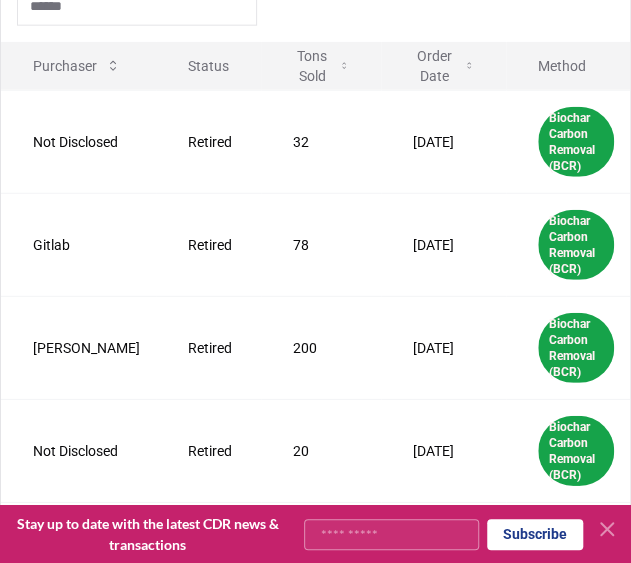 scroll, scrollTop: 1234, scrollLeft: 0, axis: vertical 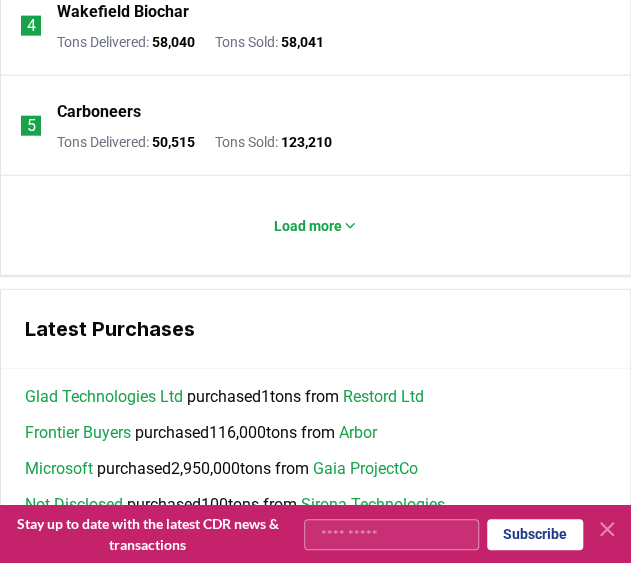 click on "Carboneers" at bounding box center (99, 112) 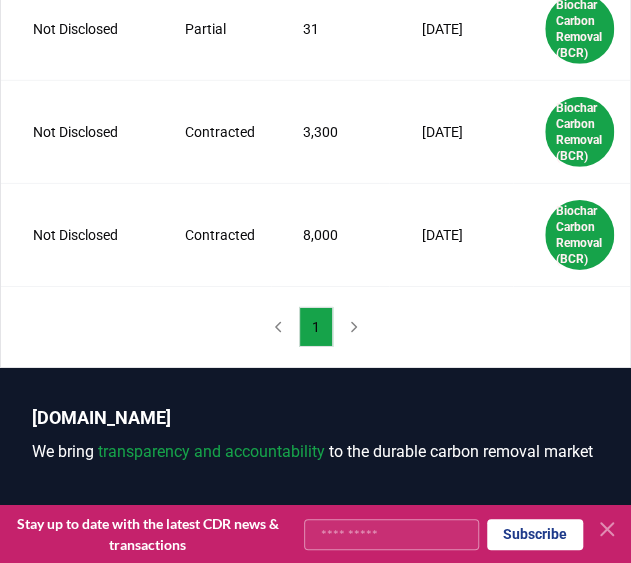 scroll, scrollTop: 1481, scrollLeft: 0, axis: vertical 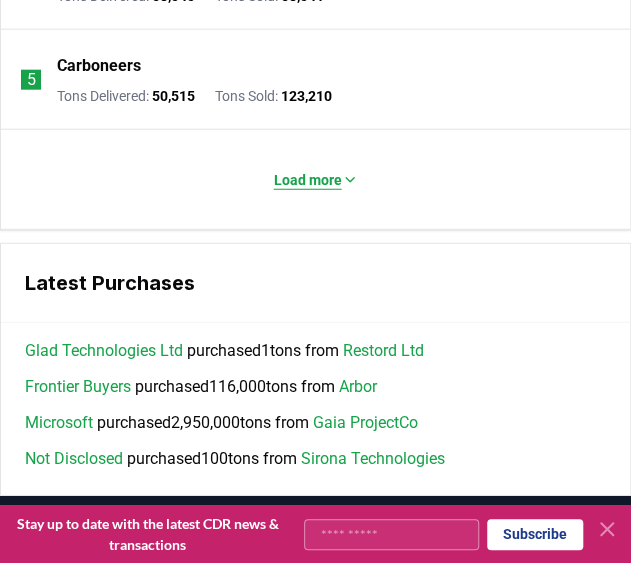 click on "Load more" at bounding box center [308, 180] 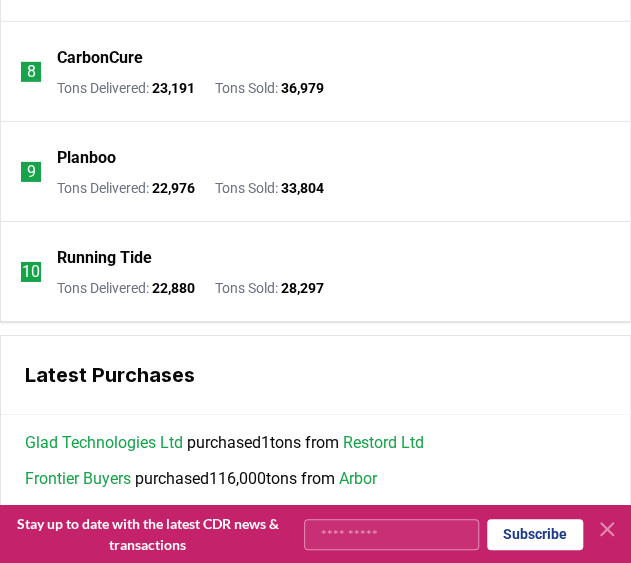 scroll, scrollTop: 3448, scrollLeft: 0, axis: vertical 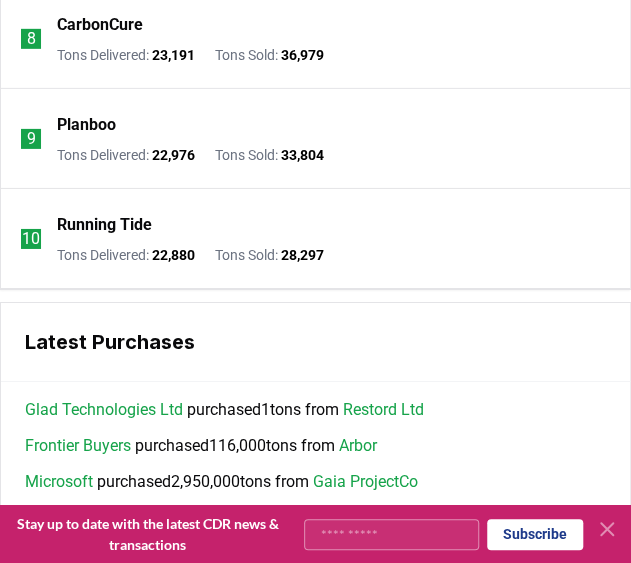 click on "CarbonCure" at bounding box center [100, 25] 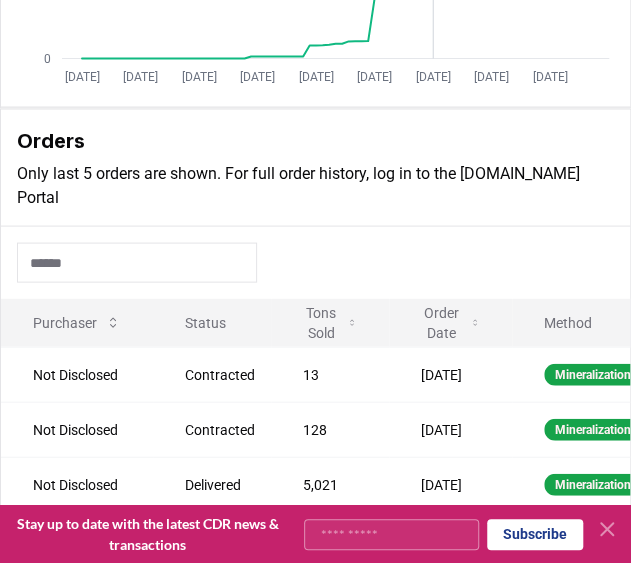 scroll, scrollTop: 882, scrollLeft: 0, axis: vertical 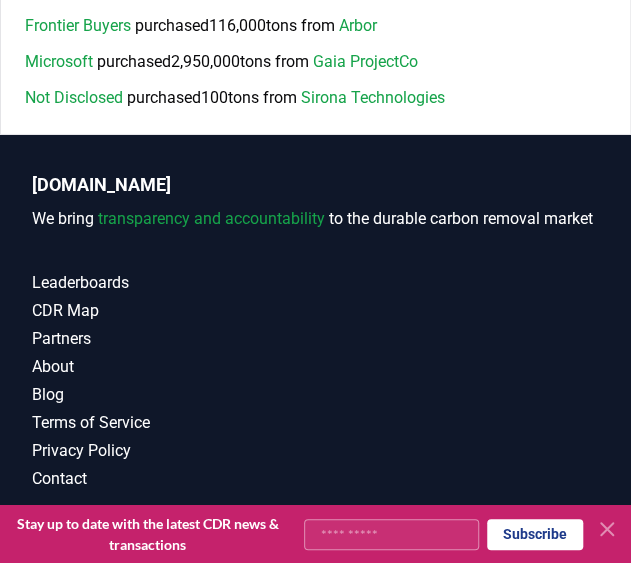 click on "Restord Ltd" at bounding box center [383, -10] 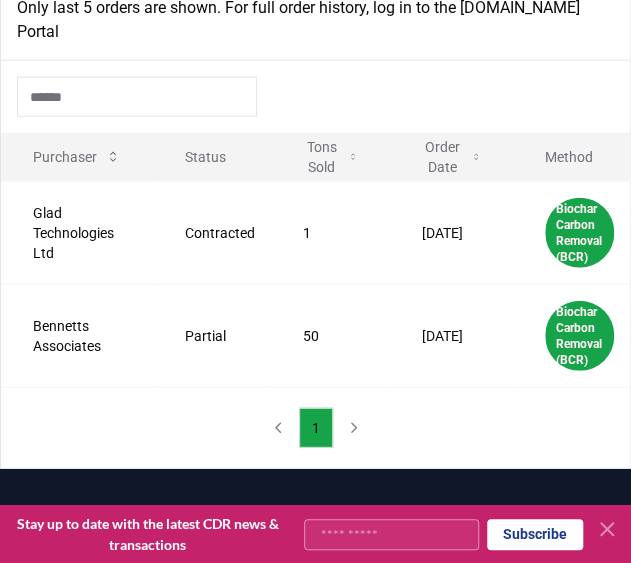scroll, scrollTop: 1118, scrollLeft: 0, axis: vertical 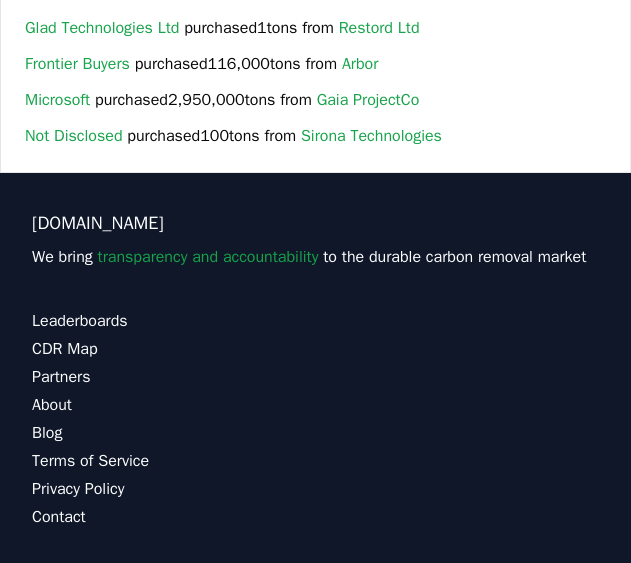 click on "Arbor" at bounding box center (360, 64) 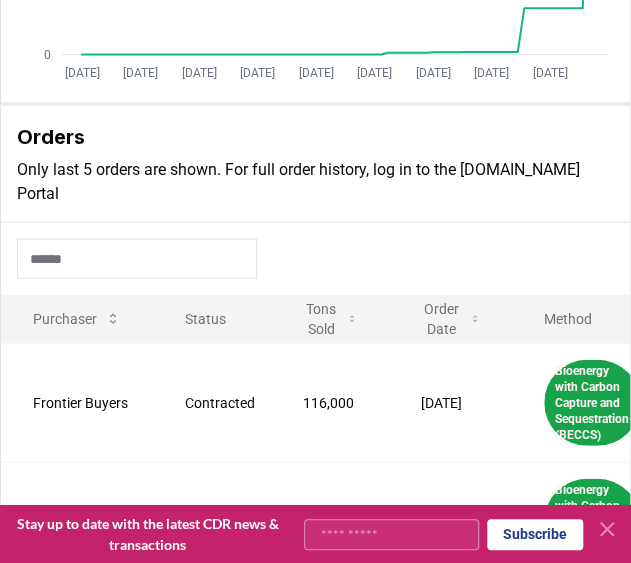 scroll, scrollTop: 981, scrollLeft: 0, axis: vertical 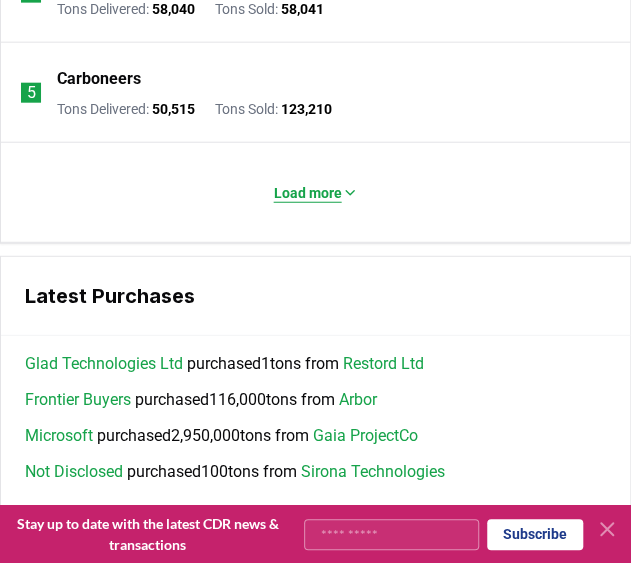 click on "Load more" at bounding box center [308, 193] 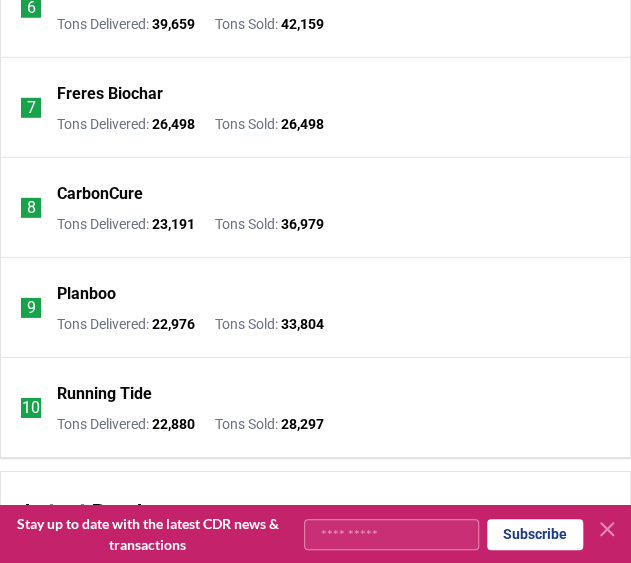 scroll, scrollTop: 3416, scrollLeft: 0, axis: vertical 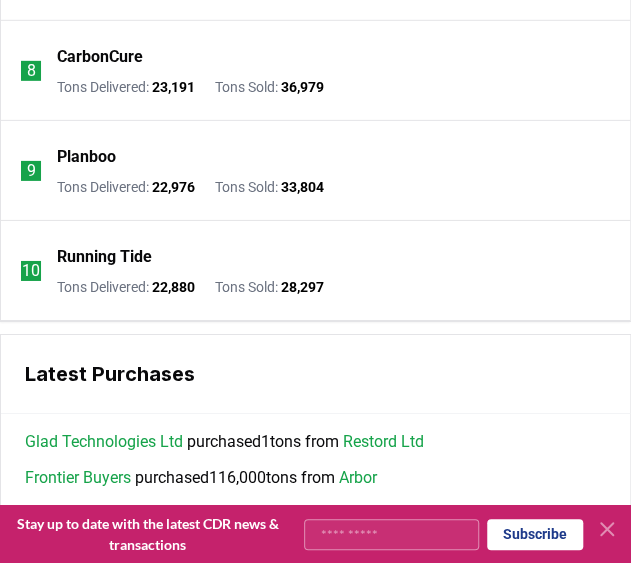 click on "Planboo" at bounding box center (86, 157) 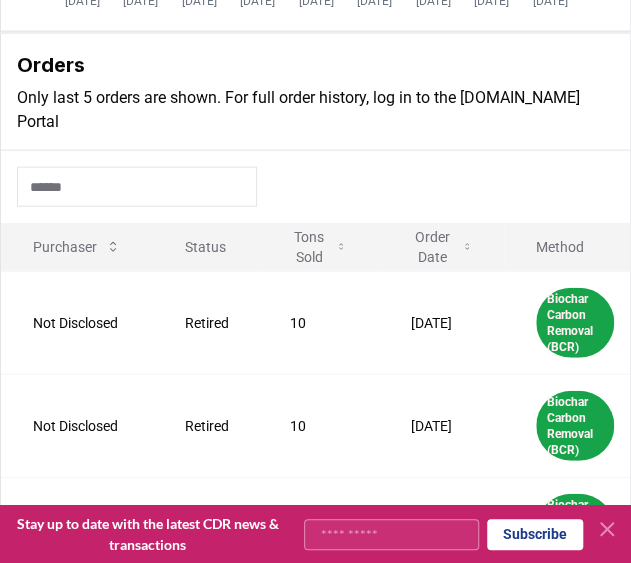 scroll, scrollTop: 1027, scrollLeft: 0, axis: vertical 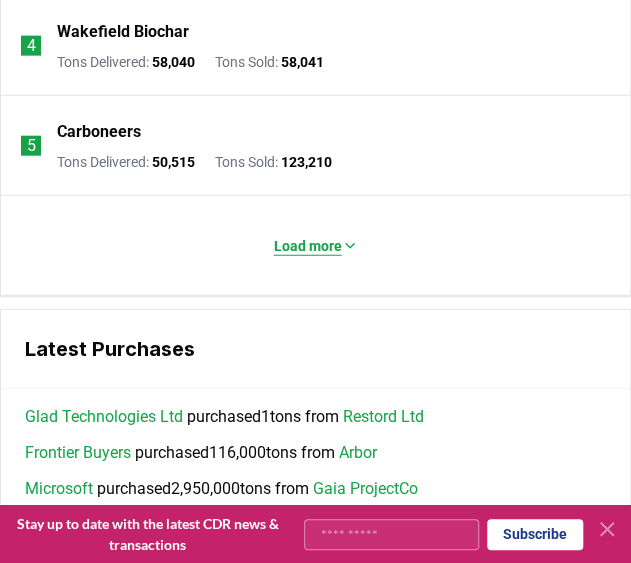 click on "Load more" at bounding box center (308, 246) 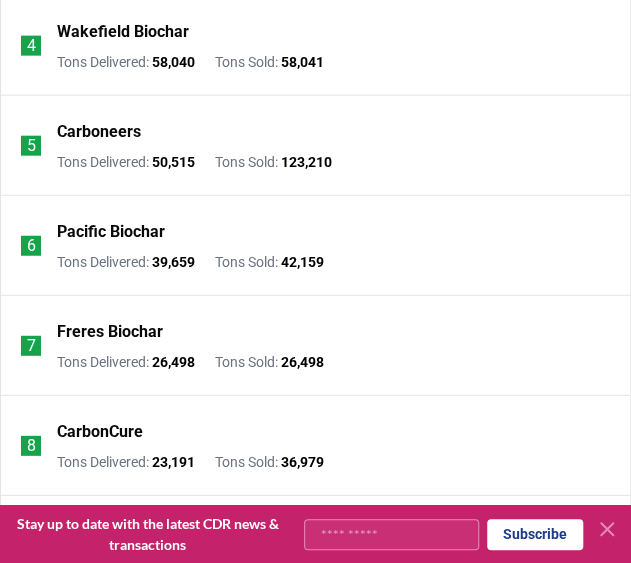 scroll, scrollTop: 3444, scrollLeft: 0, axis: vertical 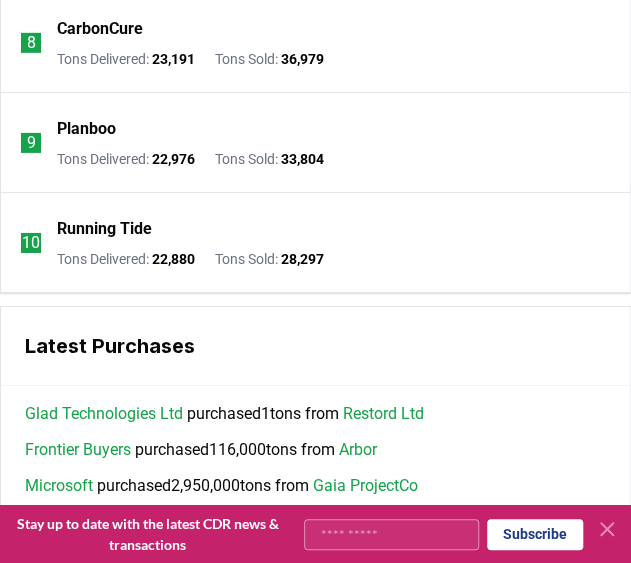 click on "Planboo" at bounding box center [86, 129] 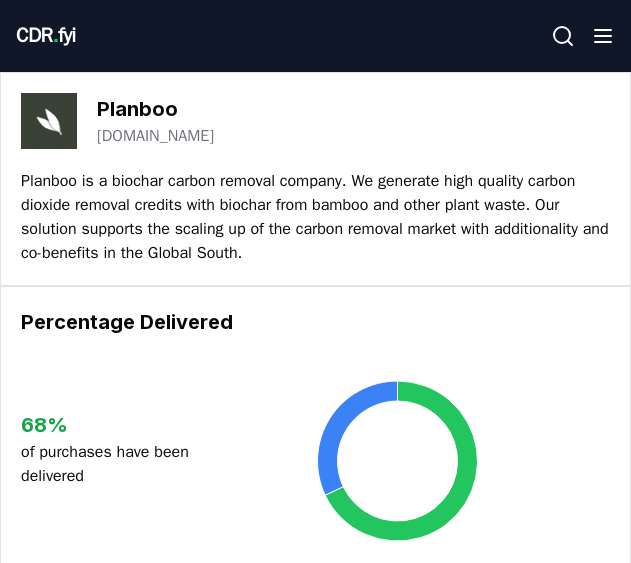 scroll, scrollTop: 0, scrollLeft: 0, axis: both 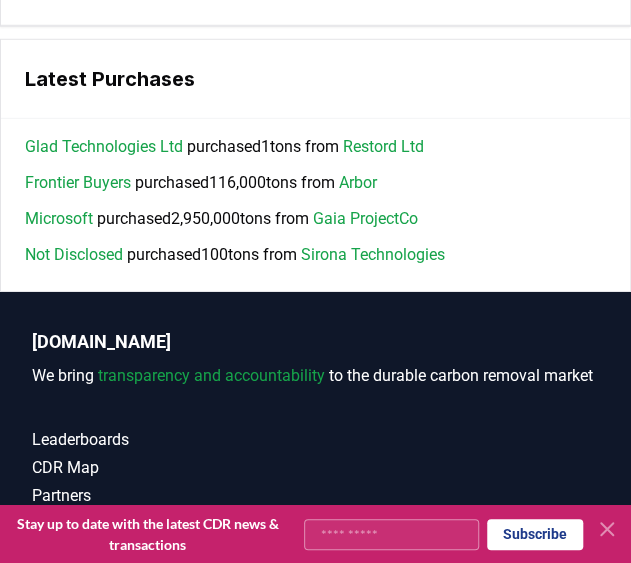 click on "Load more" at bounding box center [316, -24] 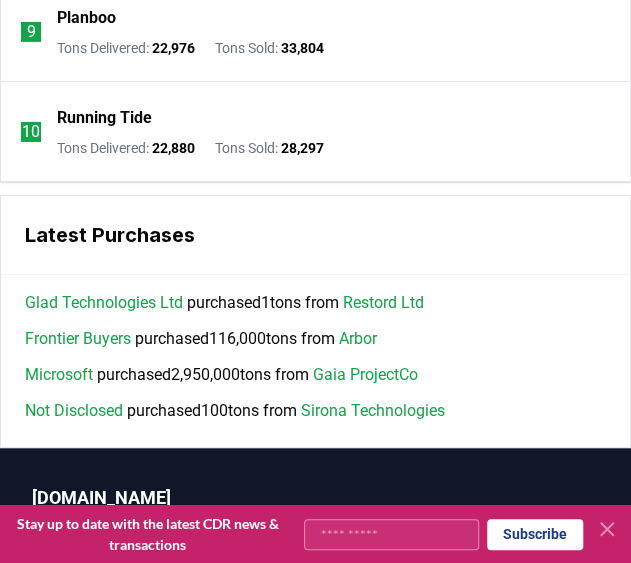 scroll, scrollTop: 3741, scrollLeft: 0, axis: vertical 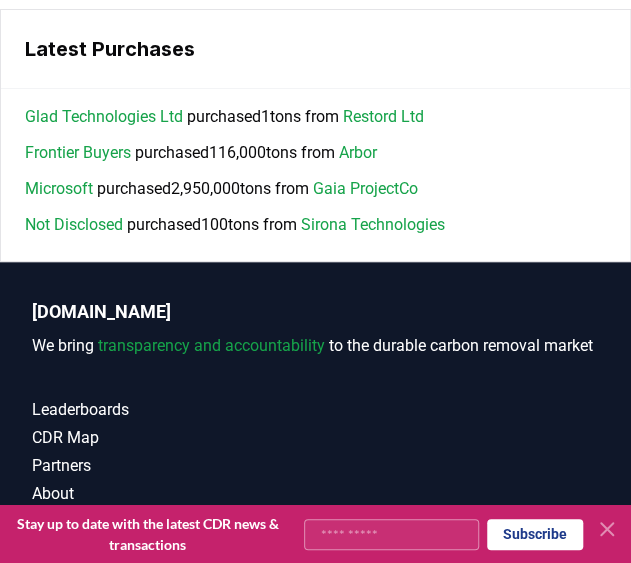 click on "Running Tide" at bounding box center [104, -68] 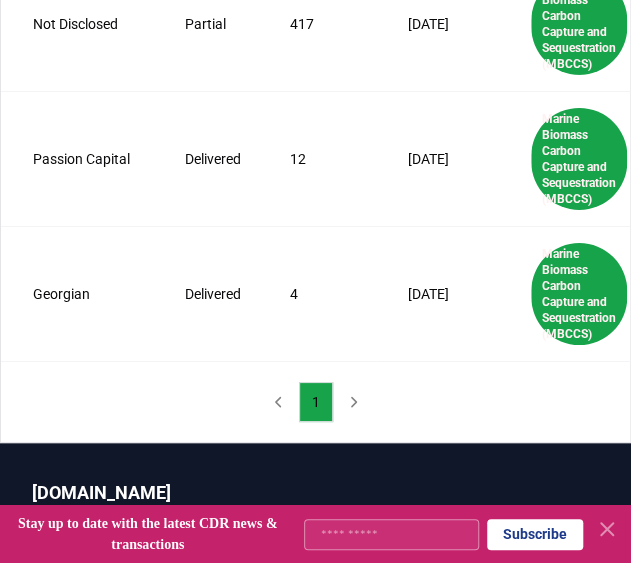 scroll, scrollTop: 1740, scrollLeft: 0, axis: vertical 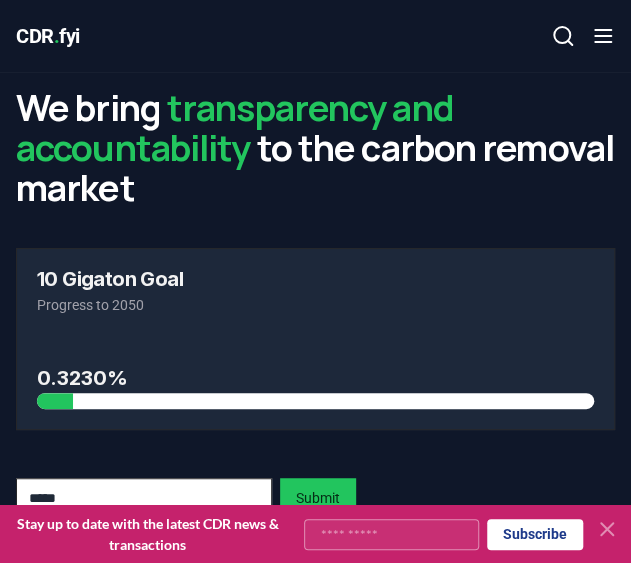 click on "CDR Map" at bounding box center [0, 0] 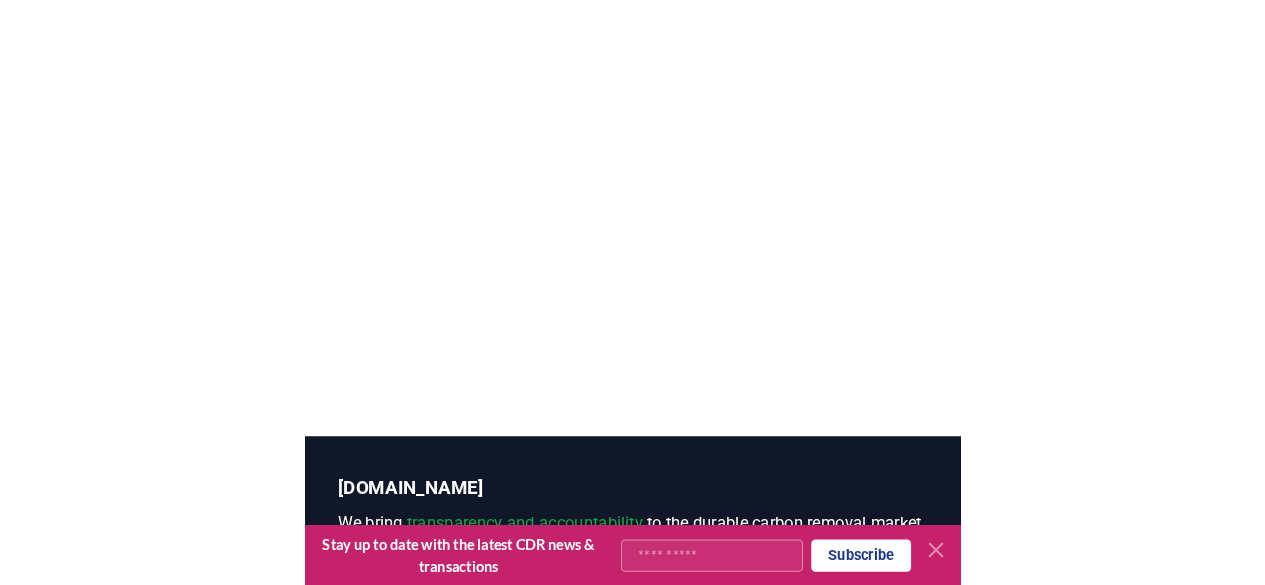 scroll, scrollTop: 349, scrollLeft: 0, axis: vertical 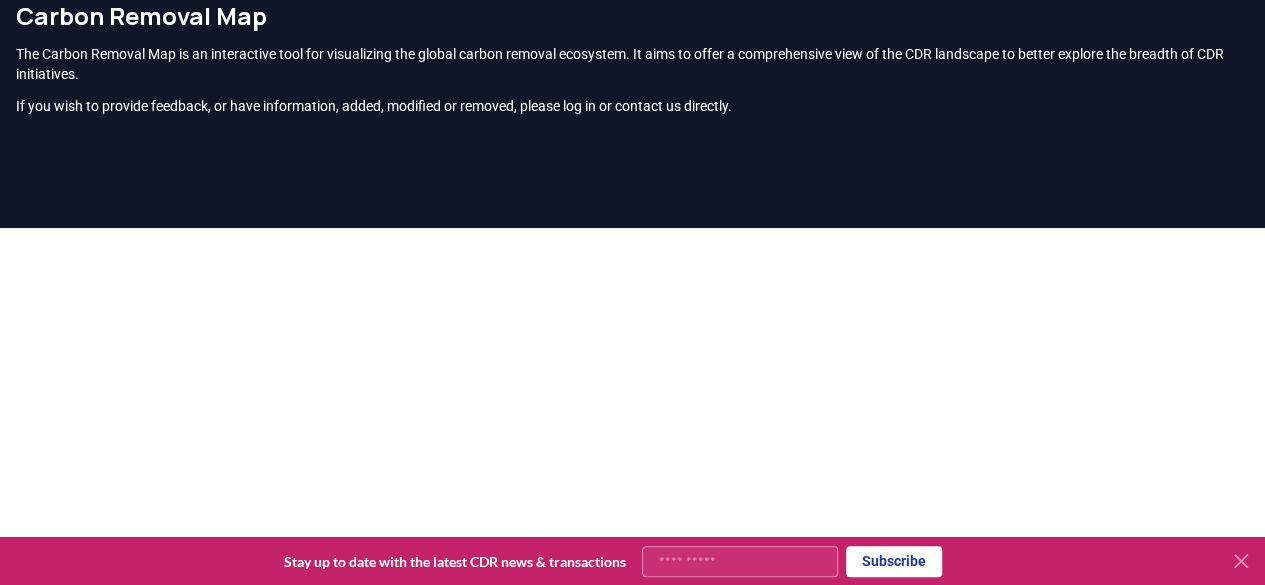click 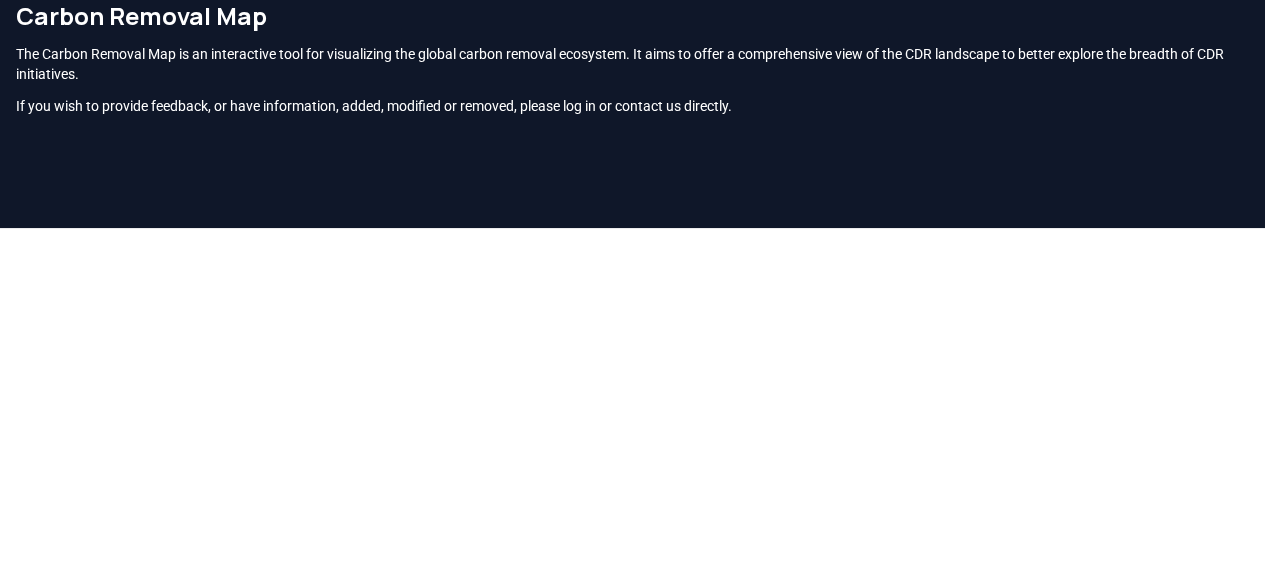 scroll, scrollTop: 120, scrollLeft: 0, axis: vertical 